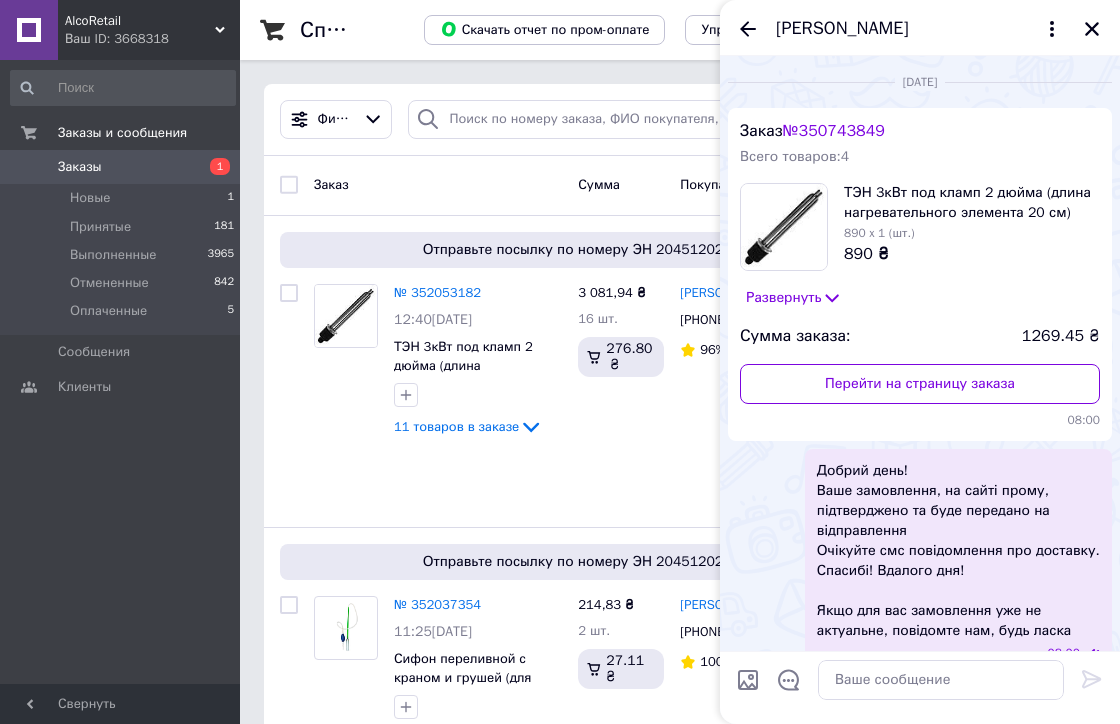 scroll, scrollTop: 0, scrollLeft: 0, axis: both 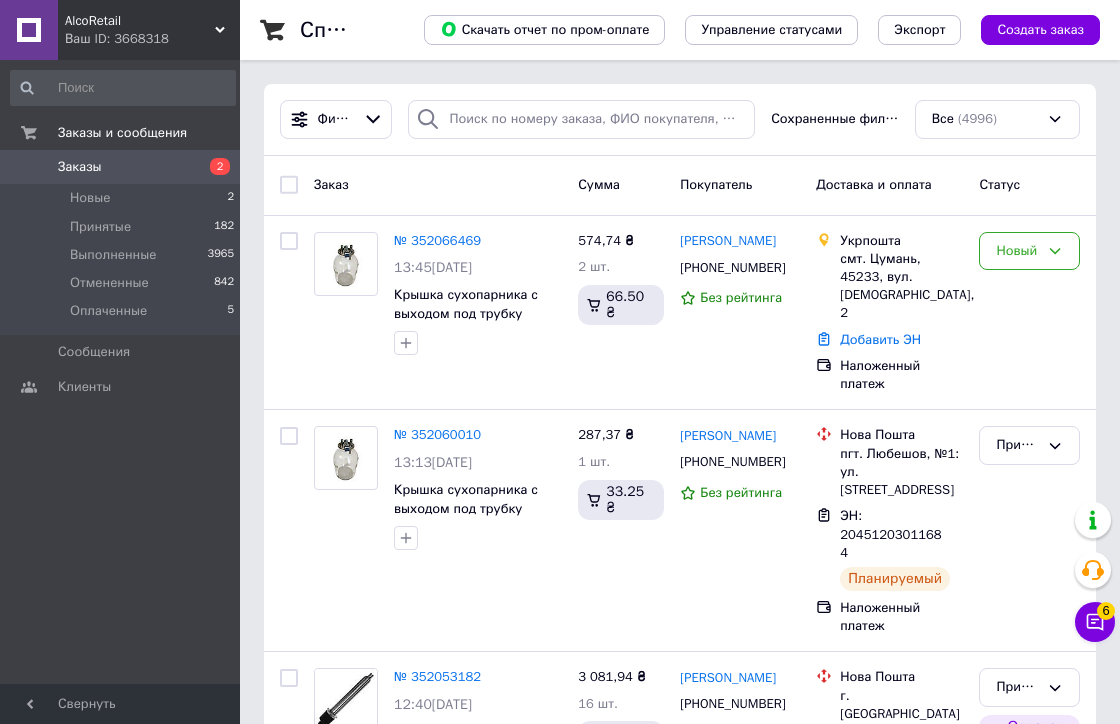 click on "№ 352066469" at bounding box center (437, 240) 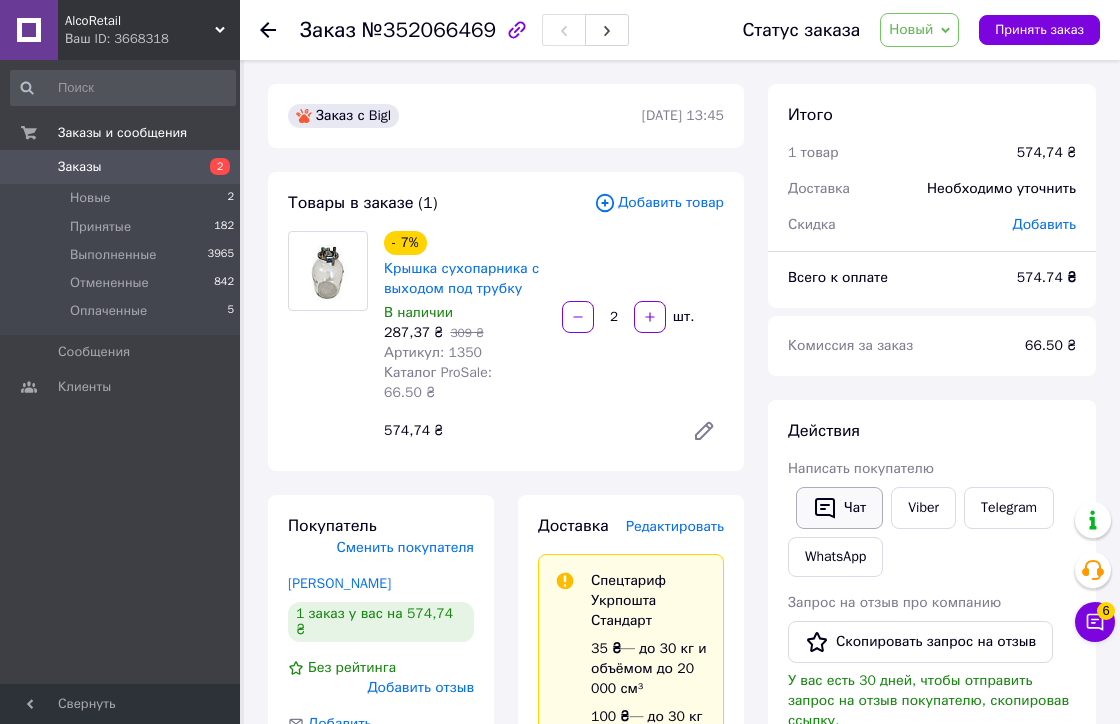 click on "Чат" at bounding box center [839, 508] 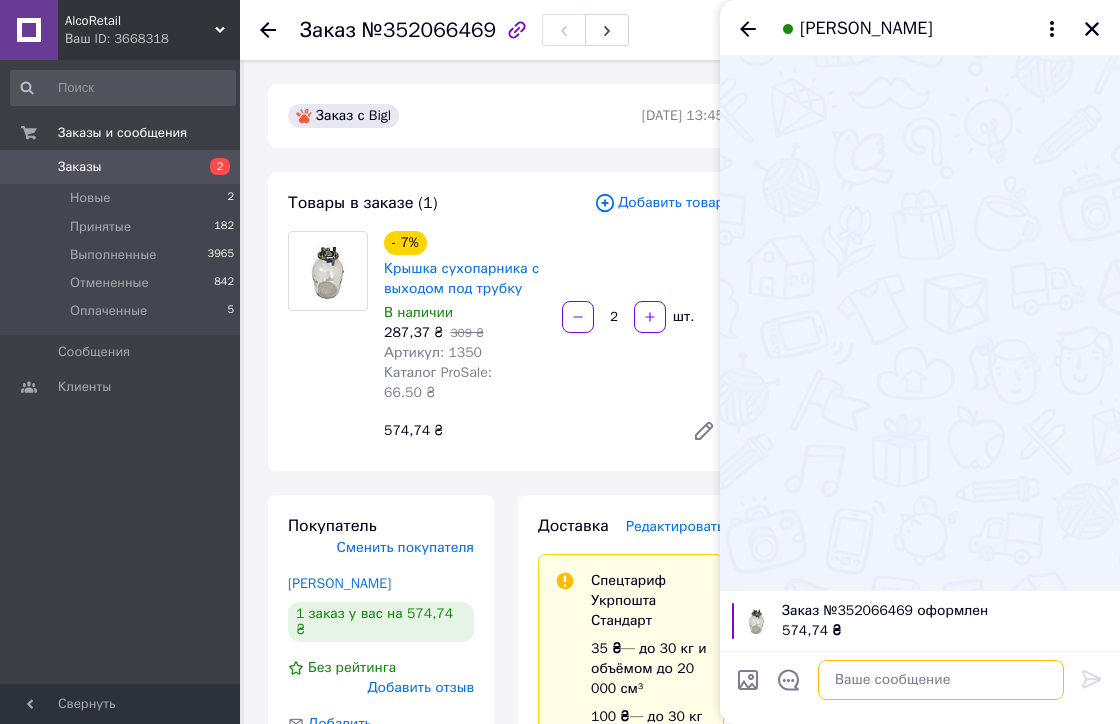 click at bounding box center [941, 680] 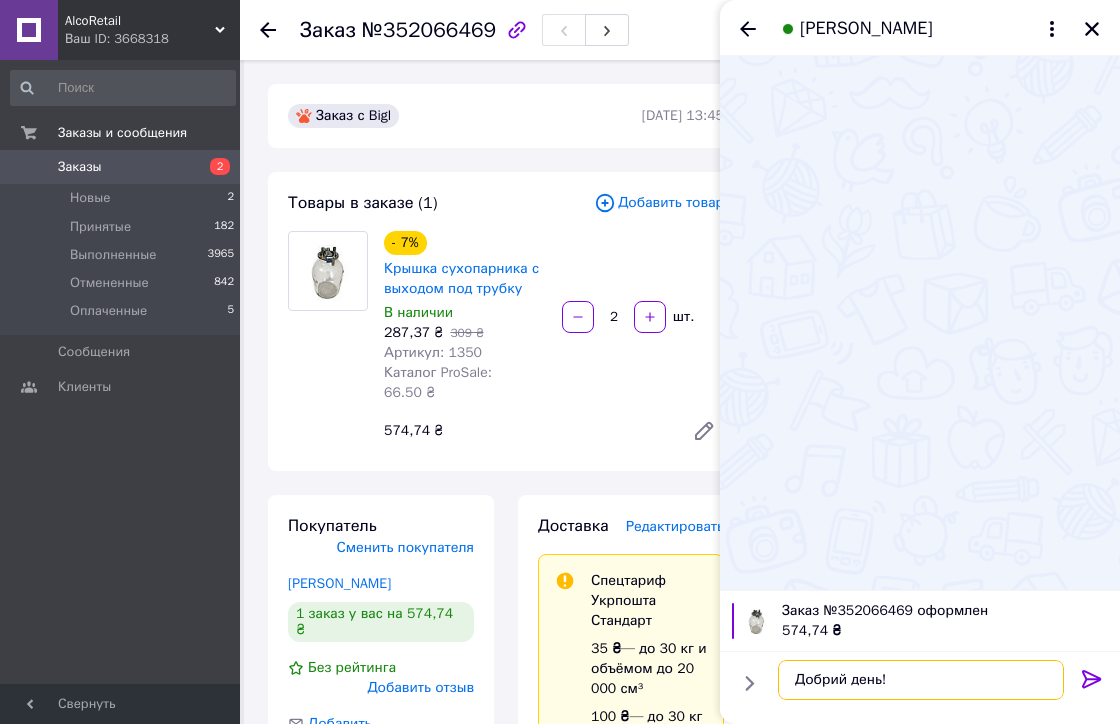 paste on "Ваше замовлення, на сайті прому, підтверджено та може бути передано на відправлення. Проте відправлення укрпоштою після 100% передплати чи пром-оплати (або НП-наложенний) тому надсилаємо реквізити
Або вкажіть номер відділення Нової Пошти
Очікуйте смс повідомлення про доставку. Спасибі! Вдалого дня!
Якщо для вас замовлення уже не актуальне, повідомте нам, будь ласка
Спосіб N1 (оплата надходить швидше цим способом):
Обирайте платіж по Україні чи по реквізитам.
IBAN: UA253052990000026000035502918
МФО банка - 305299
РНУКПН (IНН) отримувача - 3203019828
Отримувач платежа ФОП Соломка Н. С.
повна сума  574,74грн.
Призначення платежа: оплата за продукцію,ПІБ
Якщо не затруднить, надішліть квитанцію, будь ласка..." 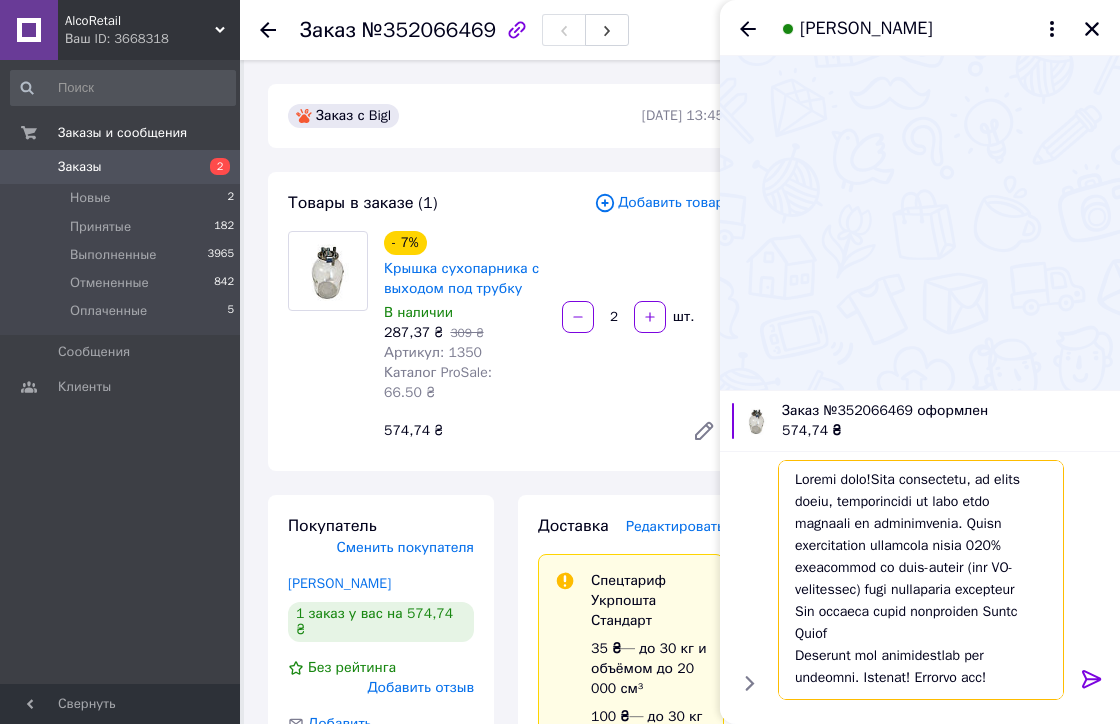 scroll, scrollTop: 450, scrollLeft: 0, axis: vertical 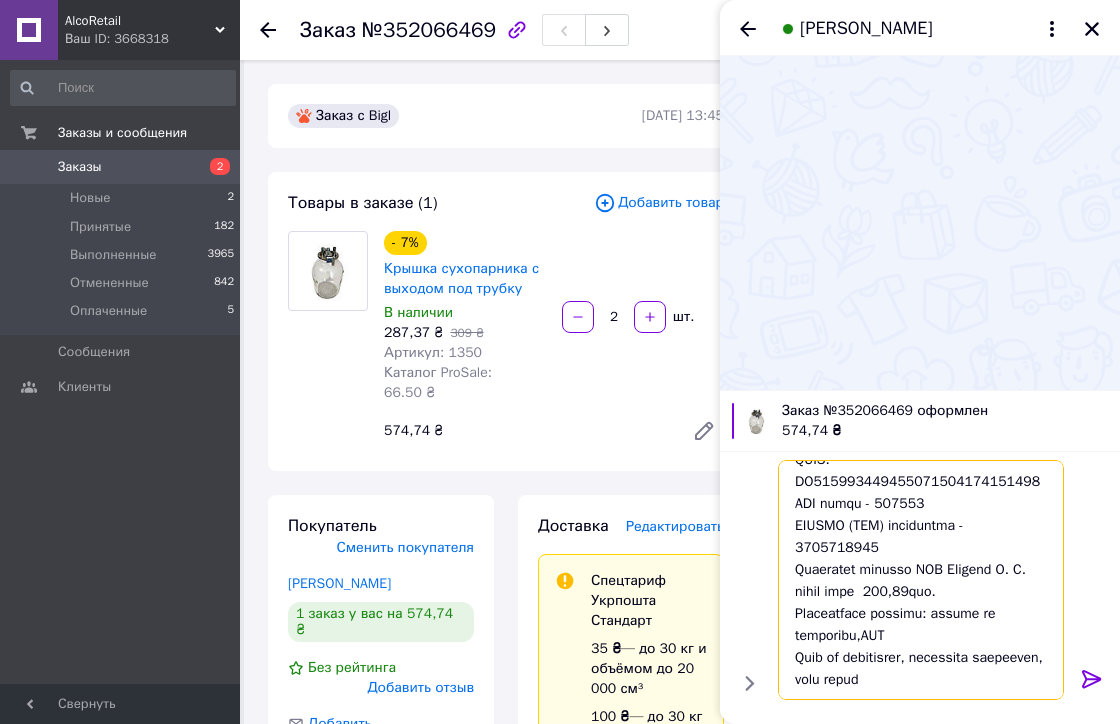 type 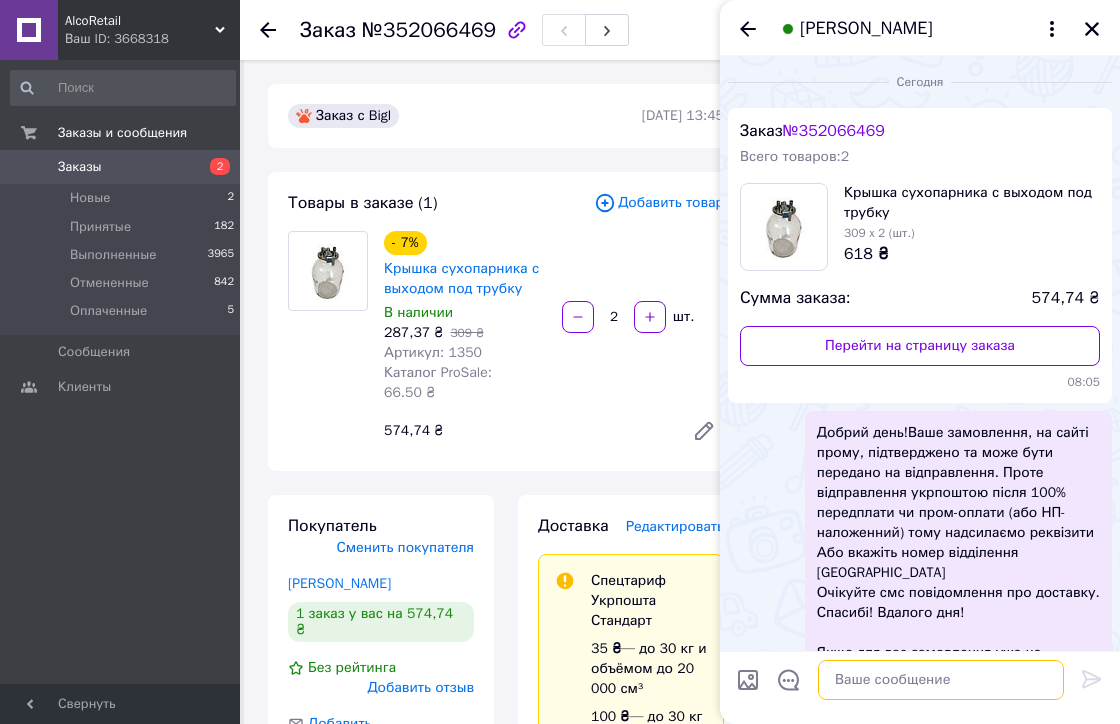 scroll, scrollTop: 0, scrollLeft: 0, axis: both 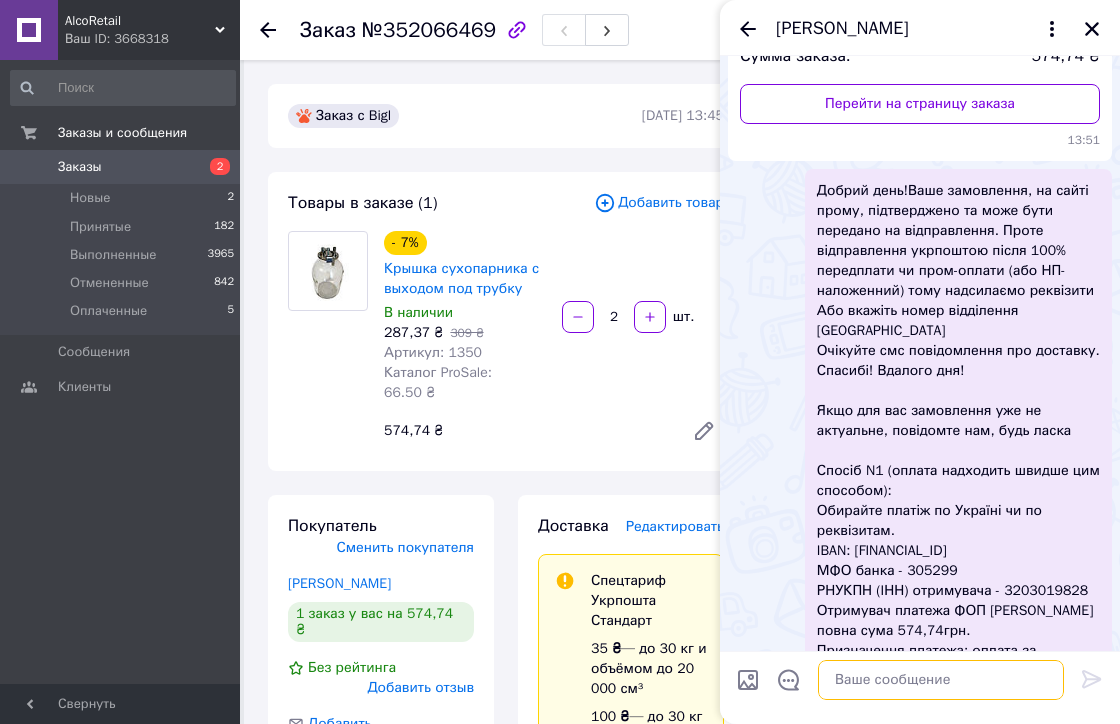 click at bounding box center [941, 680] 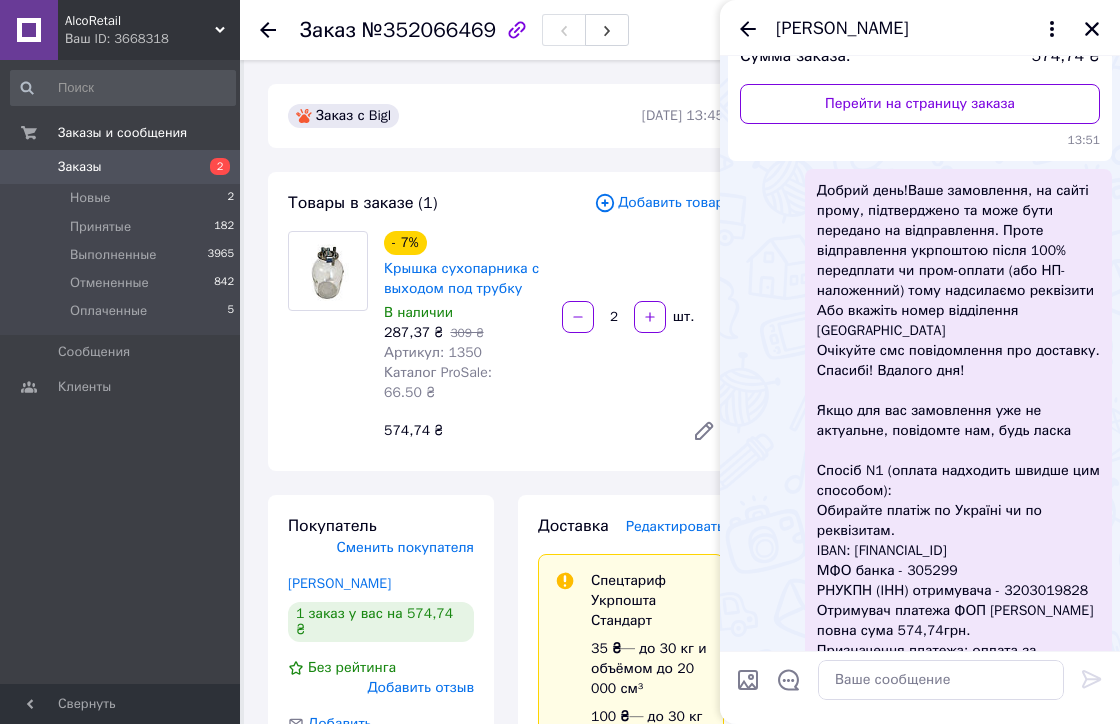 click on "Заказы" at bounding box center [80, 167] 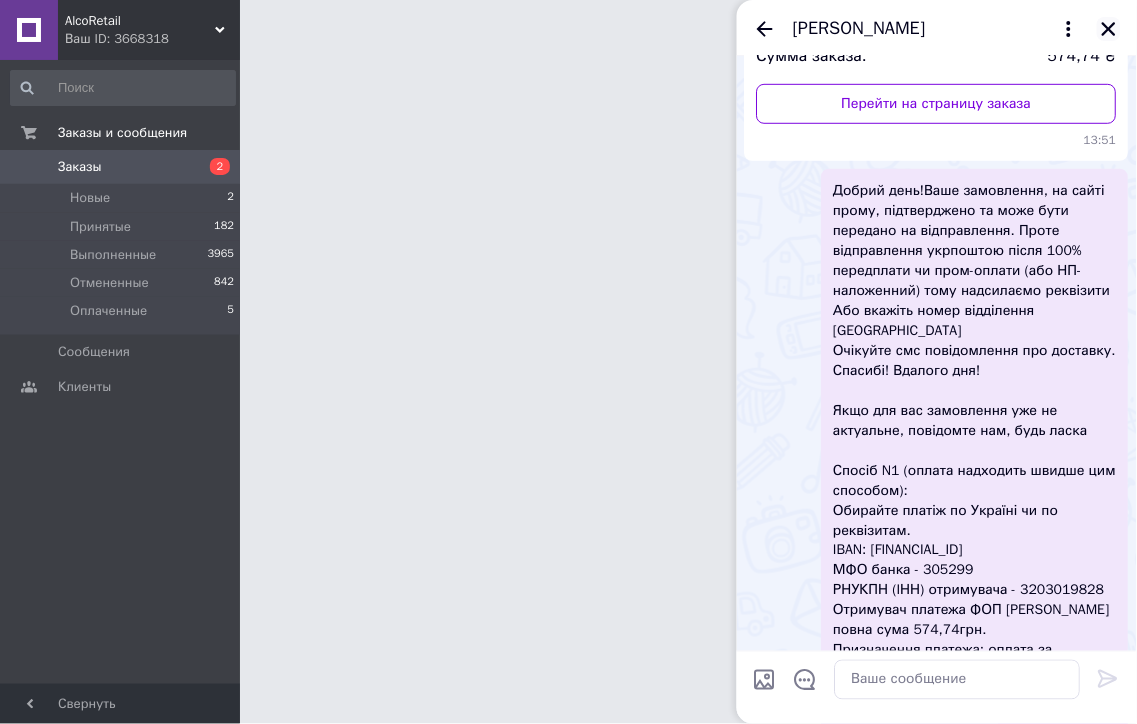 click on "Олександр Мельник" at bounding box center (937, 28) 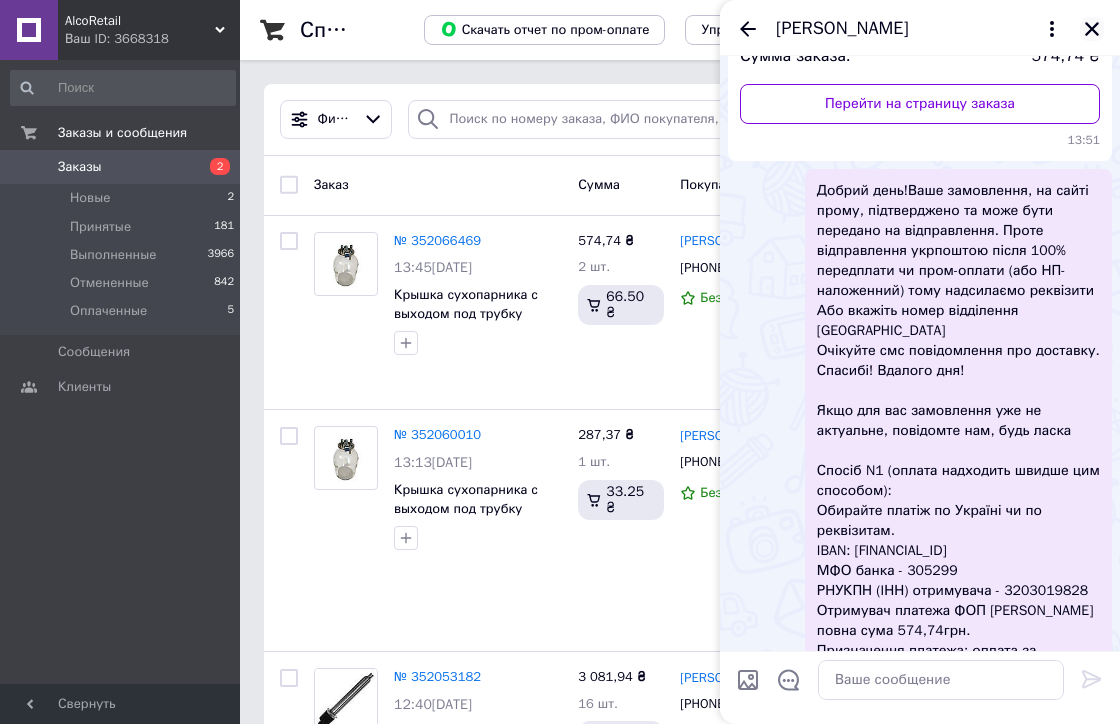 click 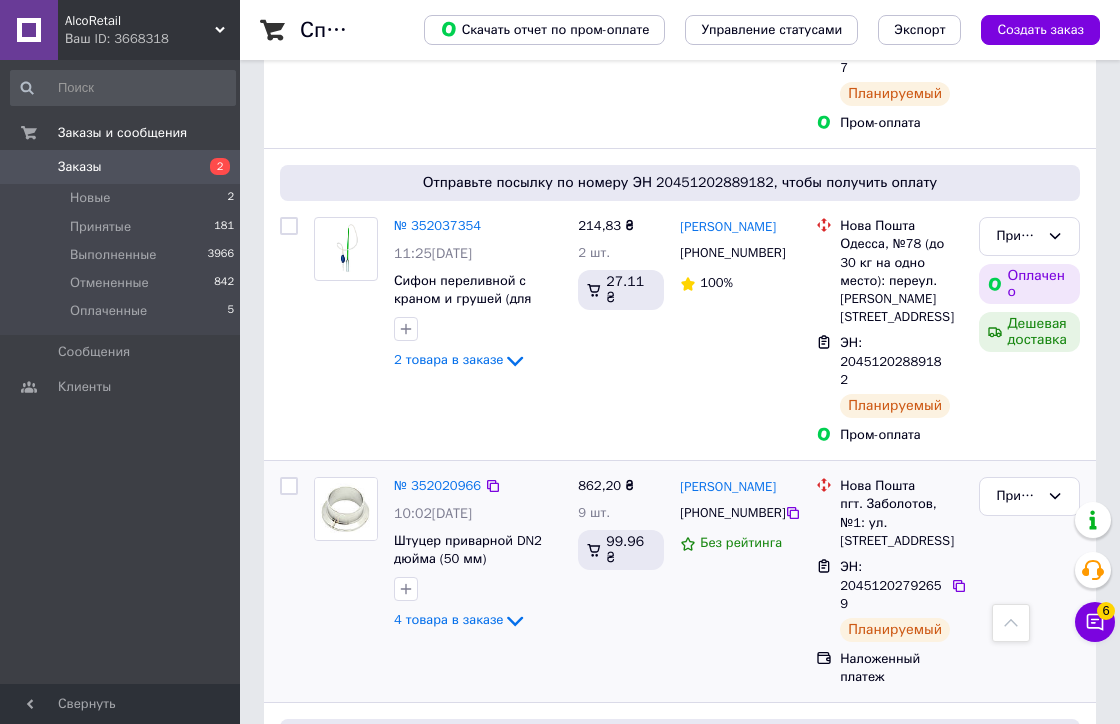 scroll, scrollTop: 1111, scrollLeft: 0, axis: vertical 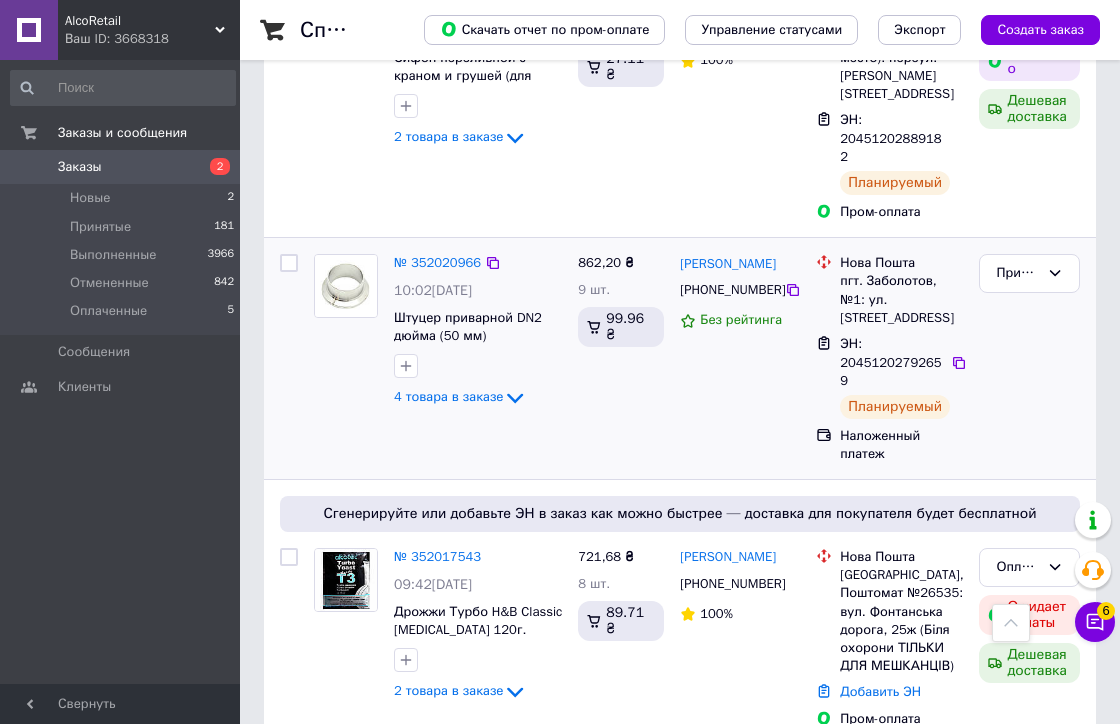 click on "№ 352020966 10:02, 10.07.2025 Штуцер приварной DN2 дюйма (50 мм) 4 товара в заказе" at bounding box center (478, 332) 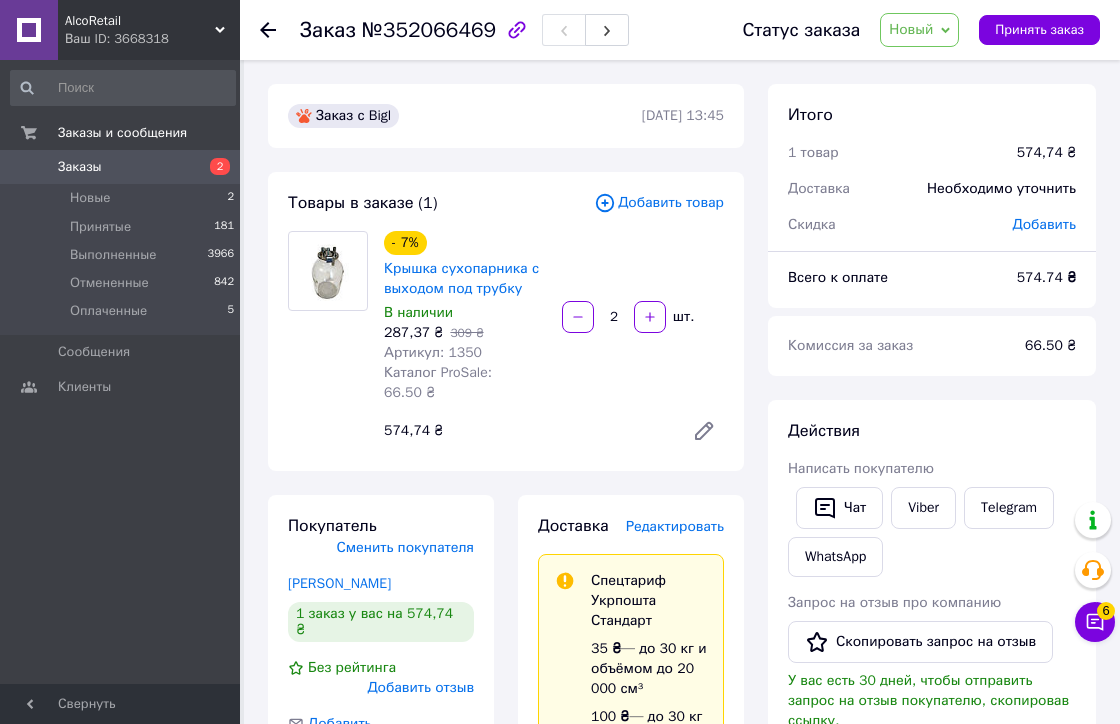 click on "Заказы" at bounding box center [80, 167] 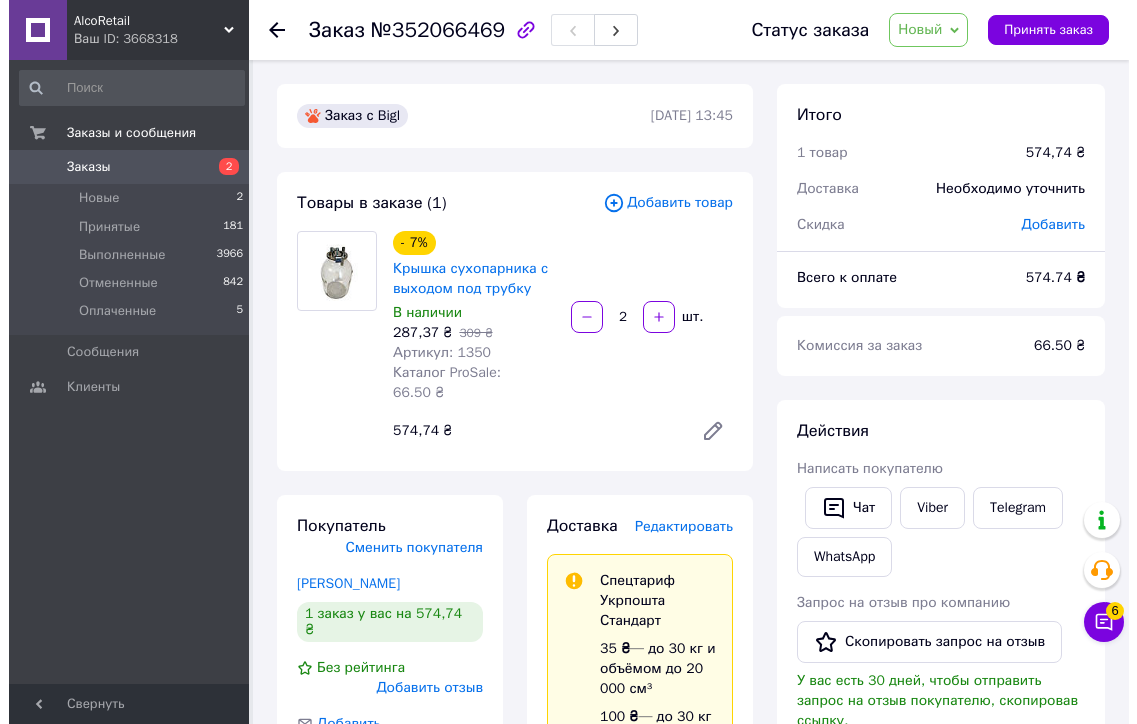 scroll, scrollTop: 0, scrollLeft: 0, axis: both 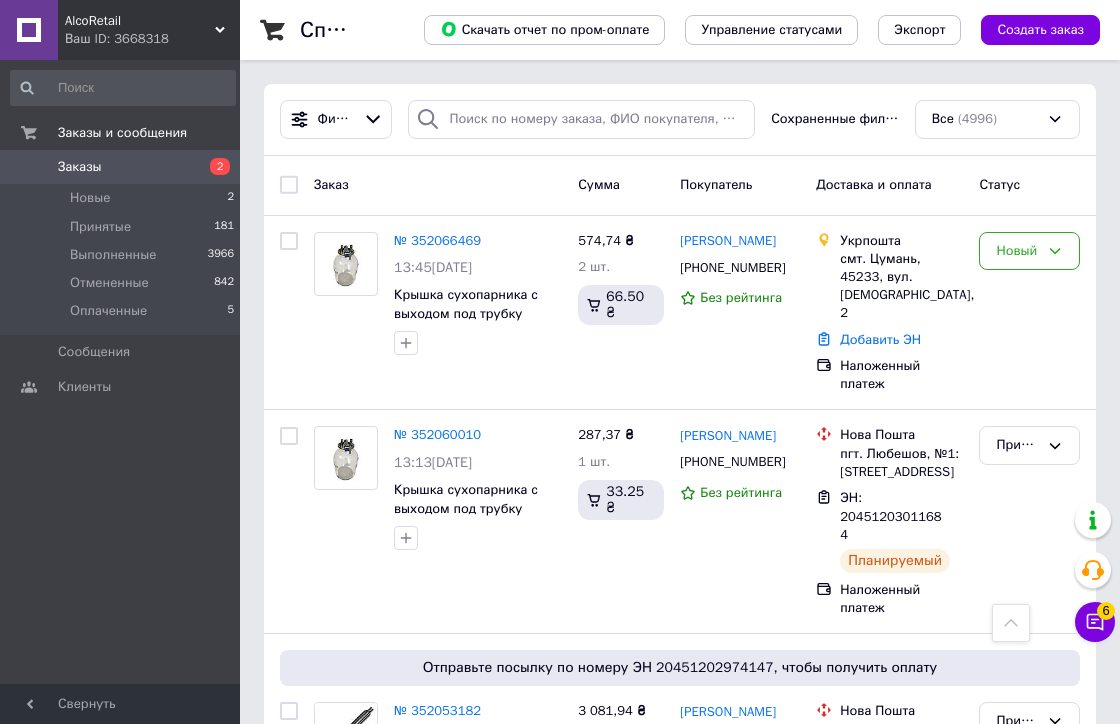 click on "Заказы" at bounding box center (80, 167) 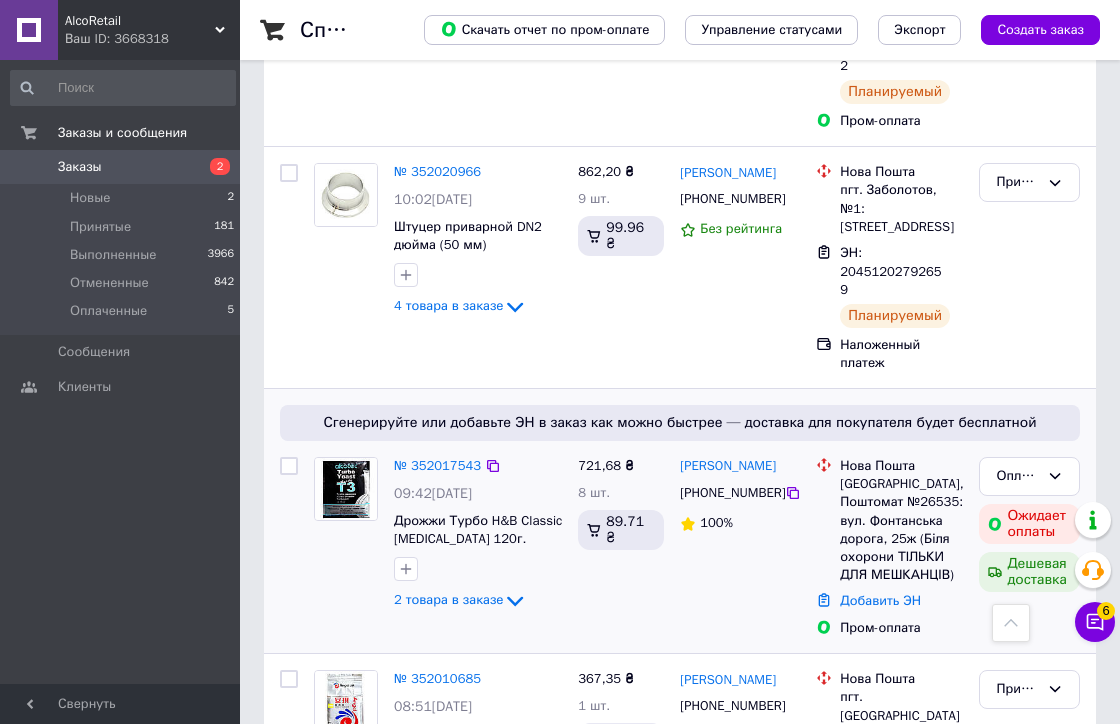 scroll, scrollTop: 1222, scrollLeft: 0, axis: vertical 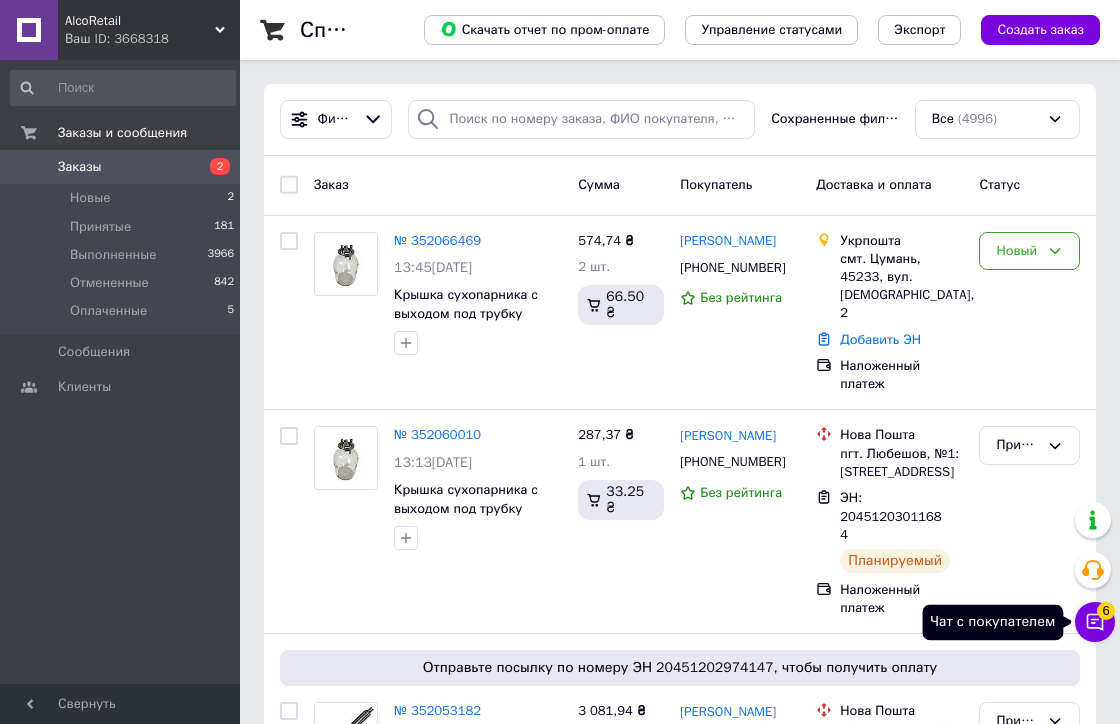 click on "6" at bounding box center (1106, 611) 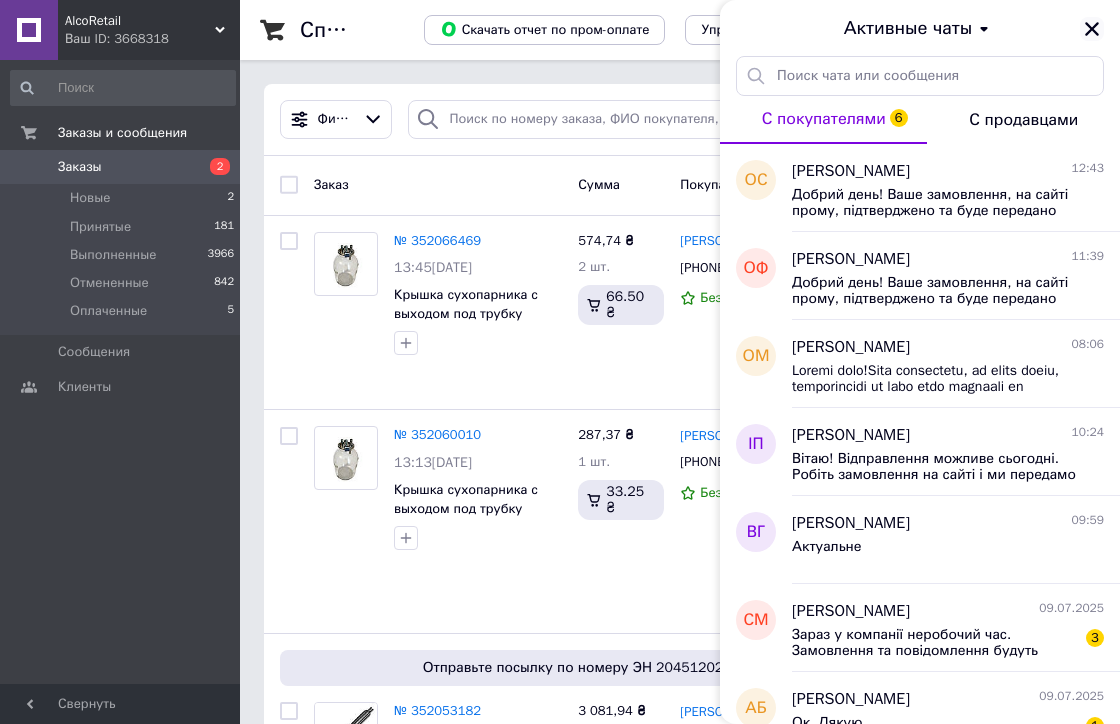 click 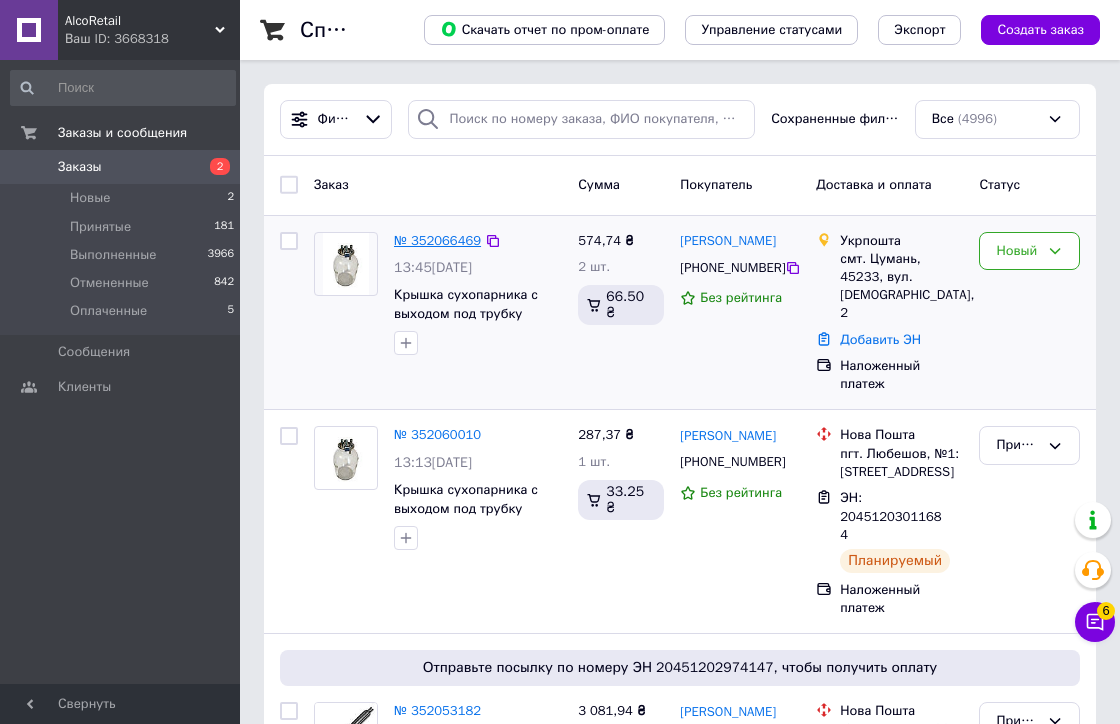 click on "№ 352066469" at bounding box center (437, 240) 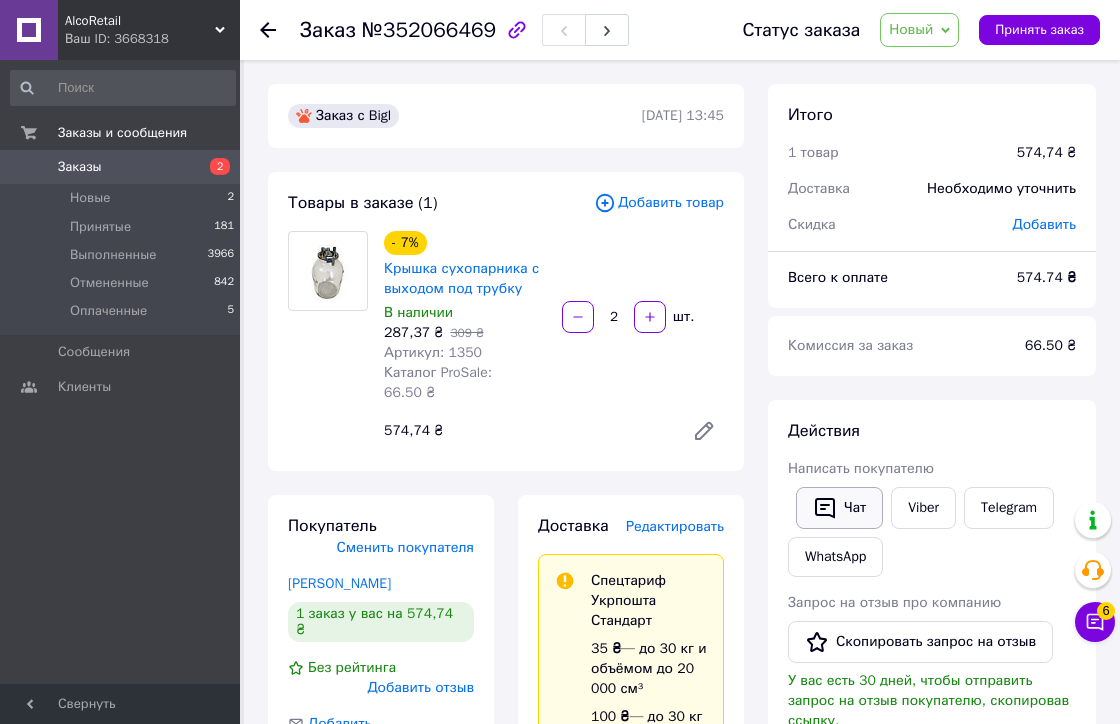 click on "Чат" at bounding box center (839, 508) 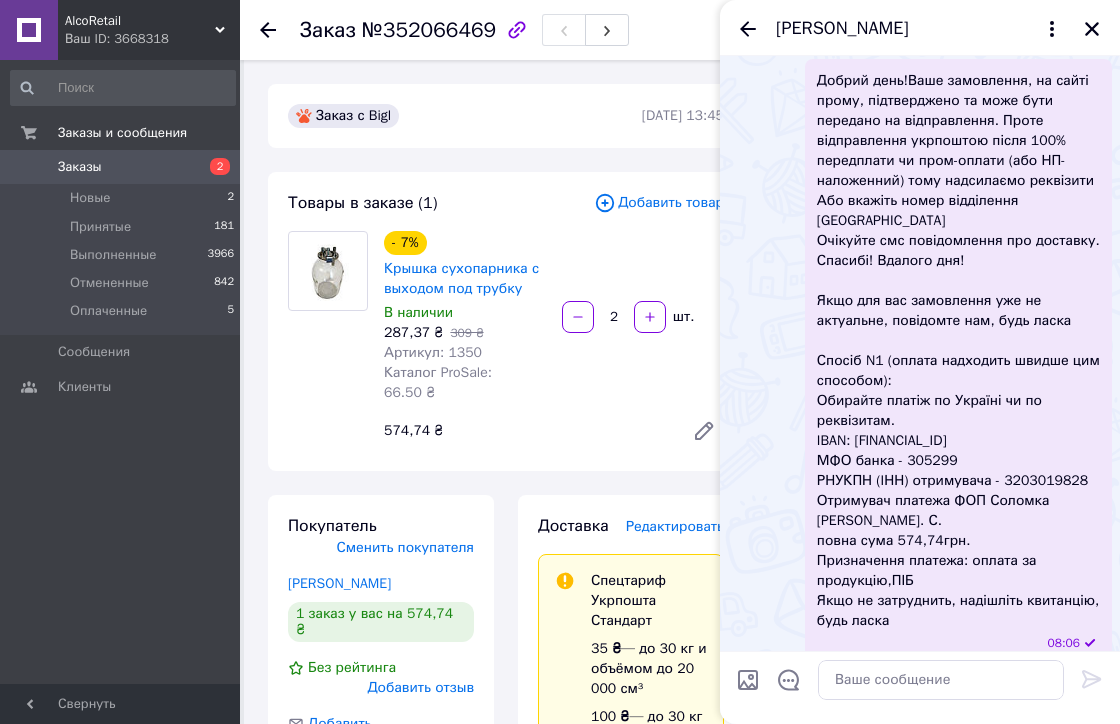 scroll, scrollTop: 0, scrollLeft: 0, axis: both 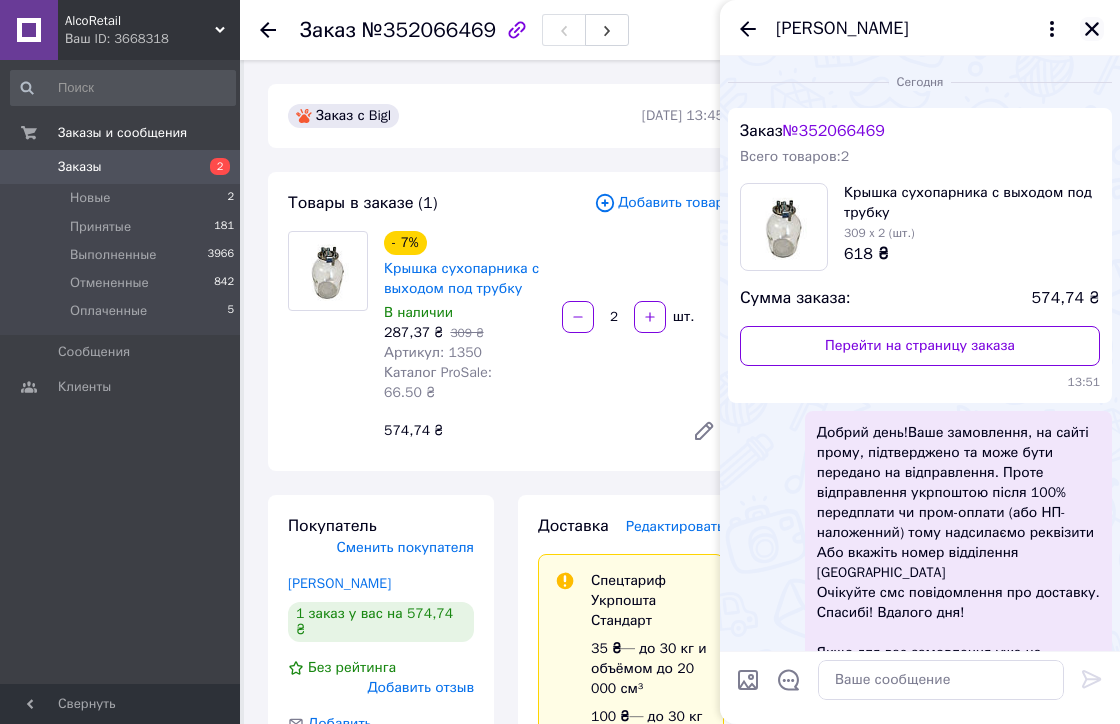 click 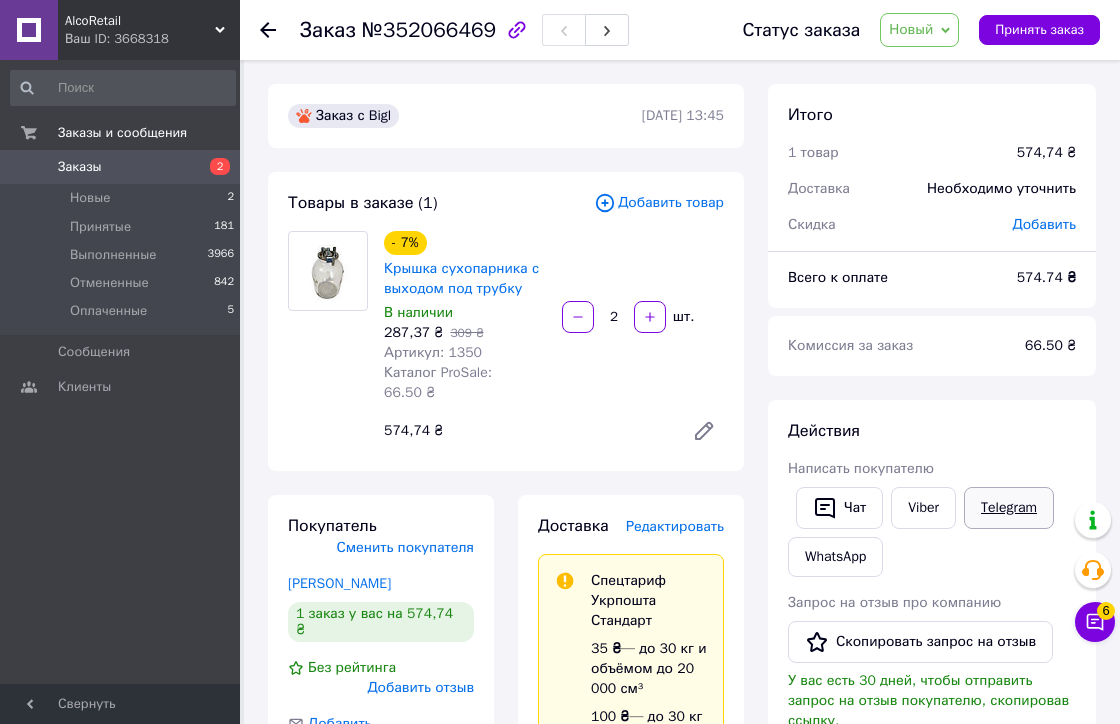 click on "Telegram" at bounding box center (1009, 508) 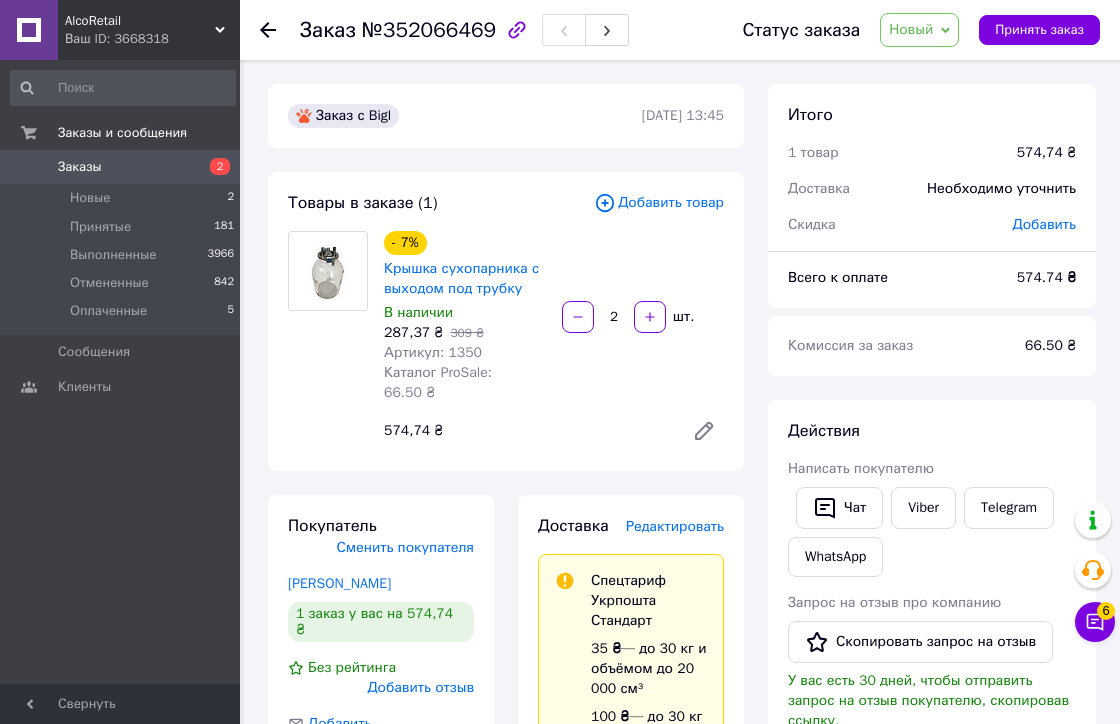 scroll, scrollTop: 0, scrollLeft: 0, axis: both 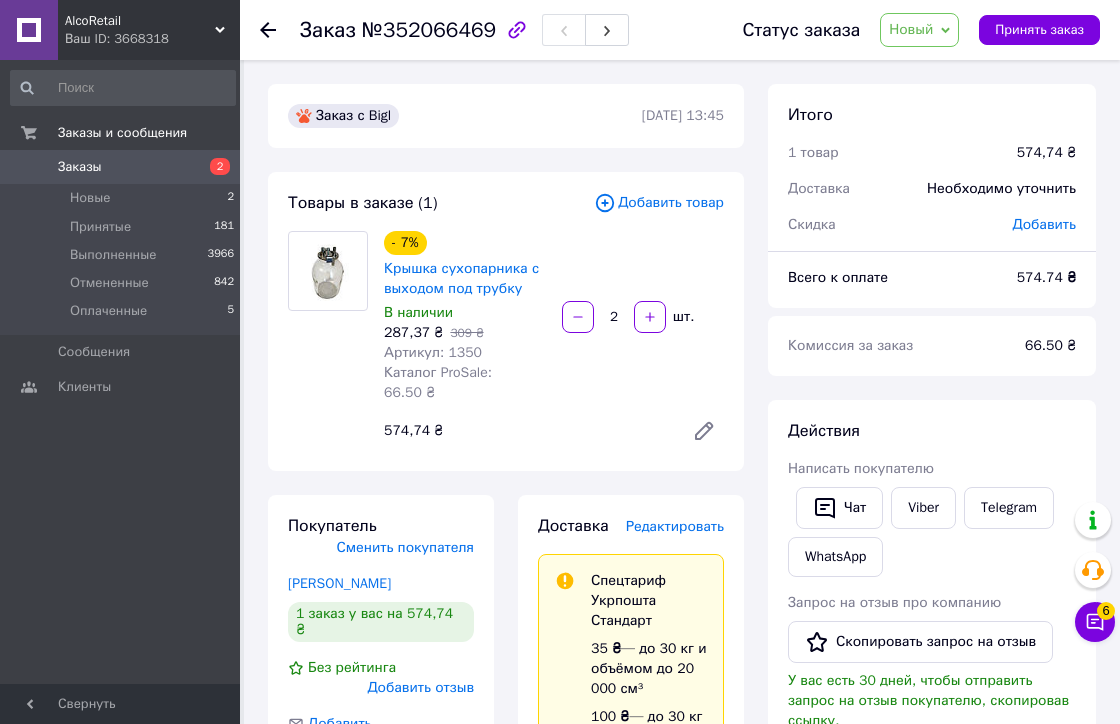 click on "Товары в заказе (1) Добавить товар - 7% Крышка сухопарника с выходом под трубку В наличии 287,37 ₴   309 ₴ Артикул: 1350 Каталог ProSale: 66.50 ₴  2   шт. 574,74 ₴" at bounding box center [506, 321] 